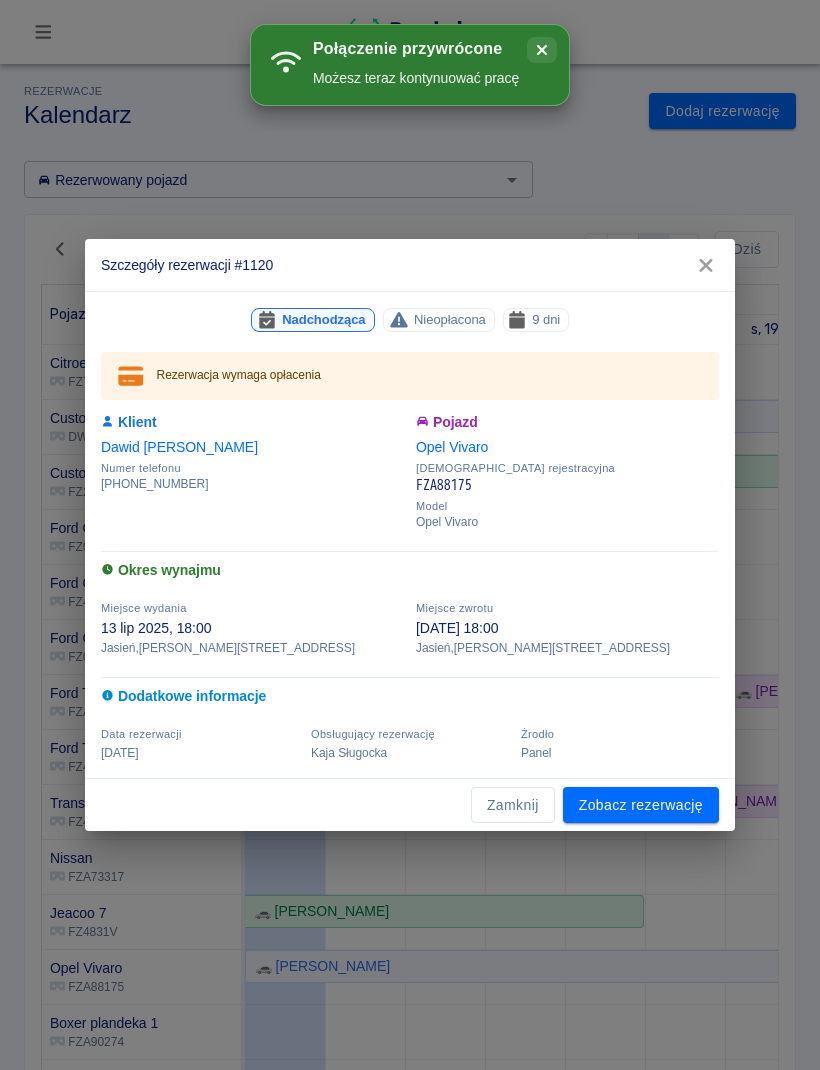 scroll, scrollTop: 0, scrollLeft: 0, axis: both 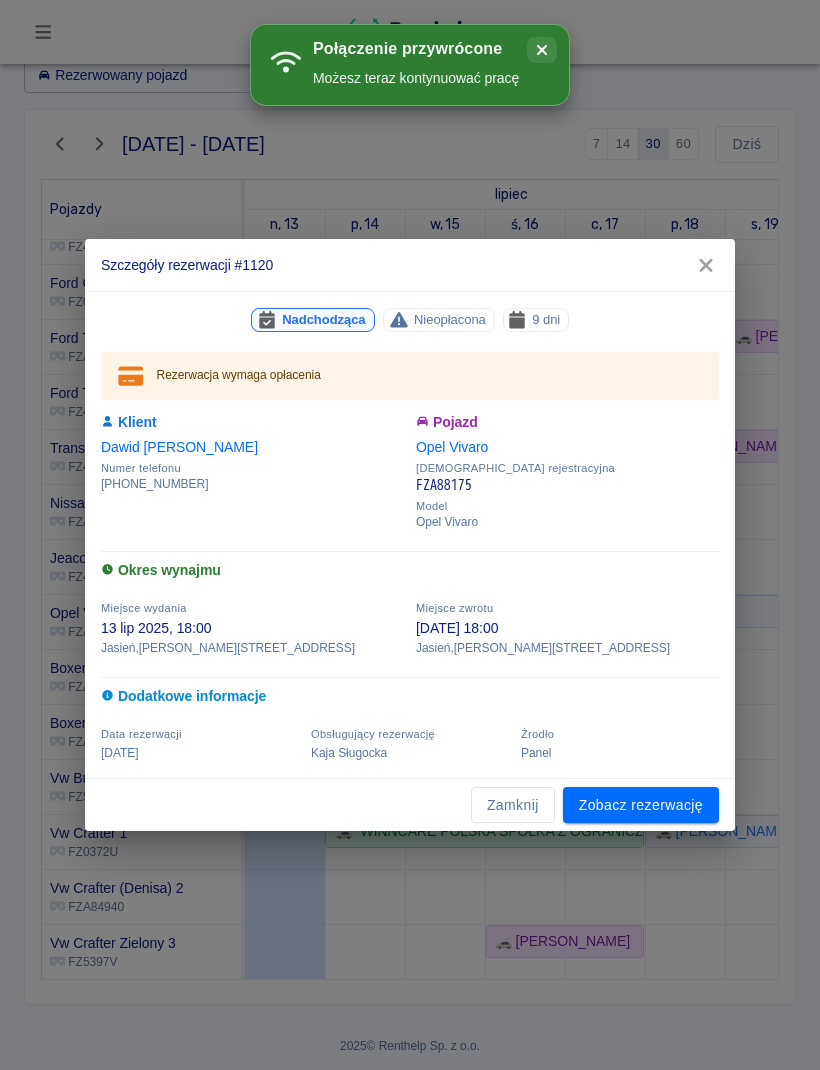 click on "Zobacz rezerwację" at bounding box center [641, 805] 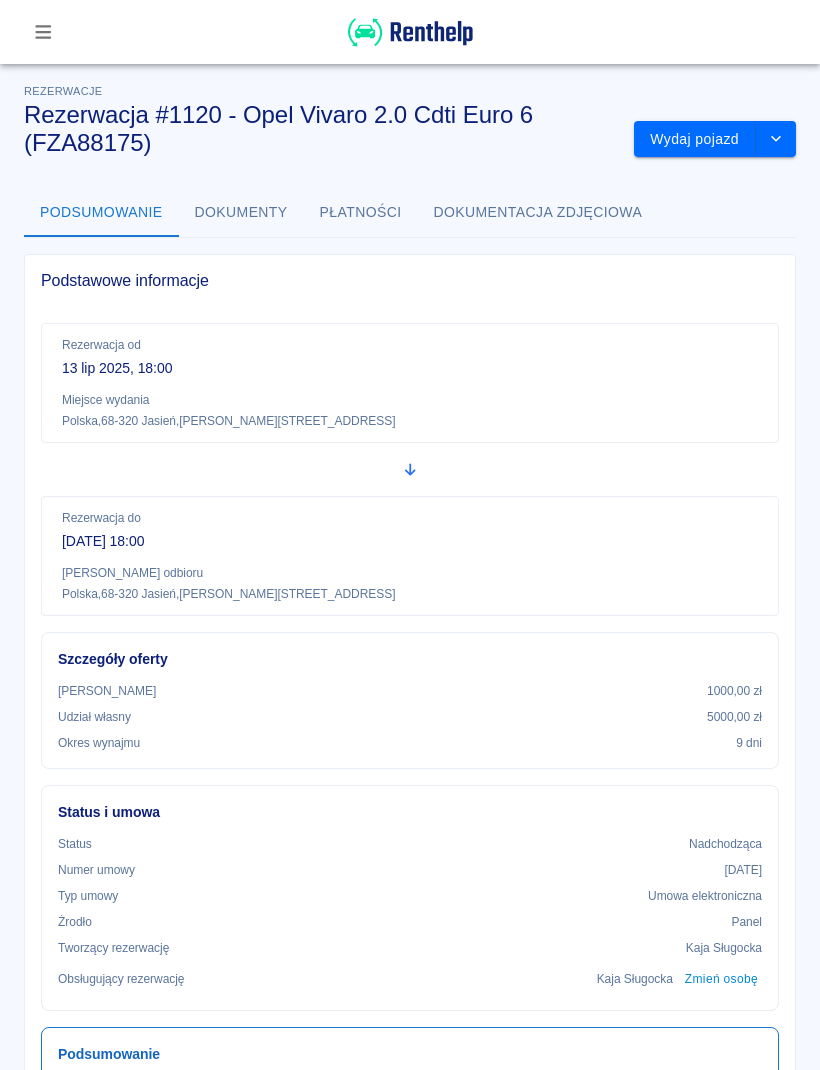 scroll, scrollTop: 0, scrollLeft: 0, axis: both 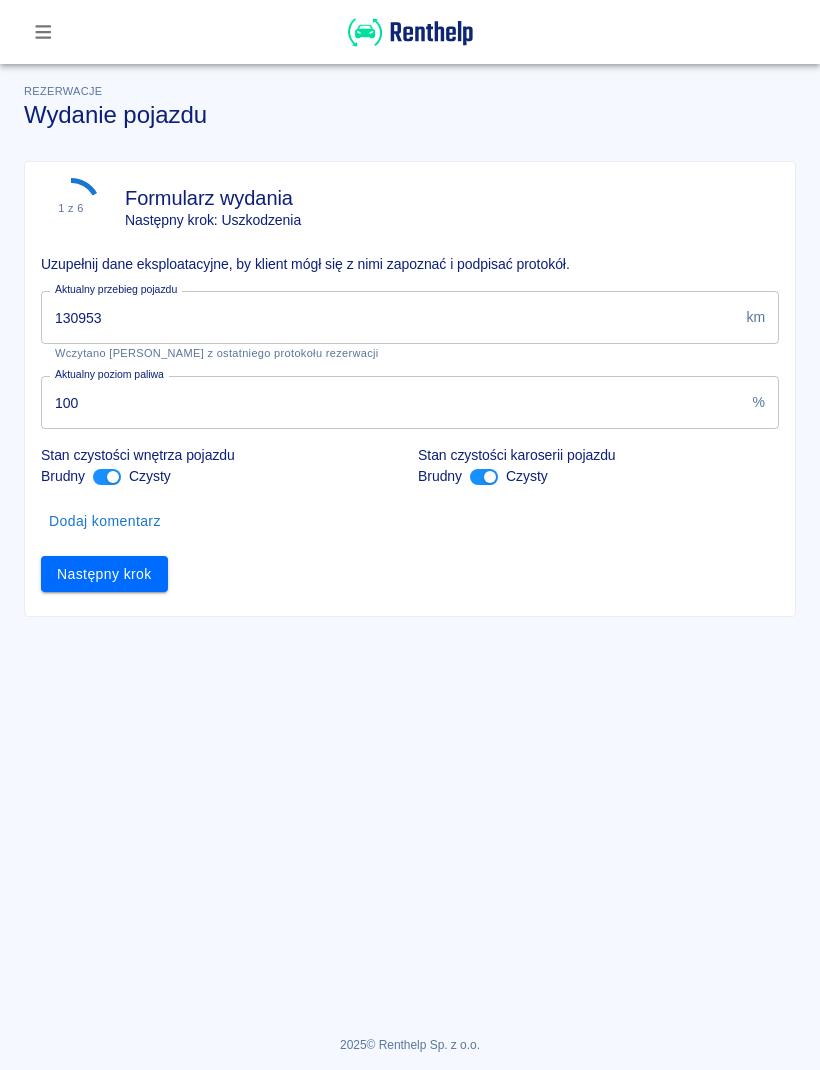 click on "130953" at bounding box center (389, 317) 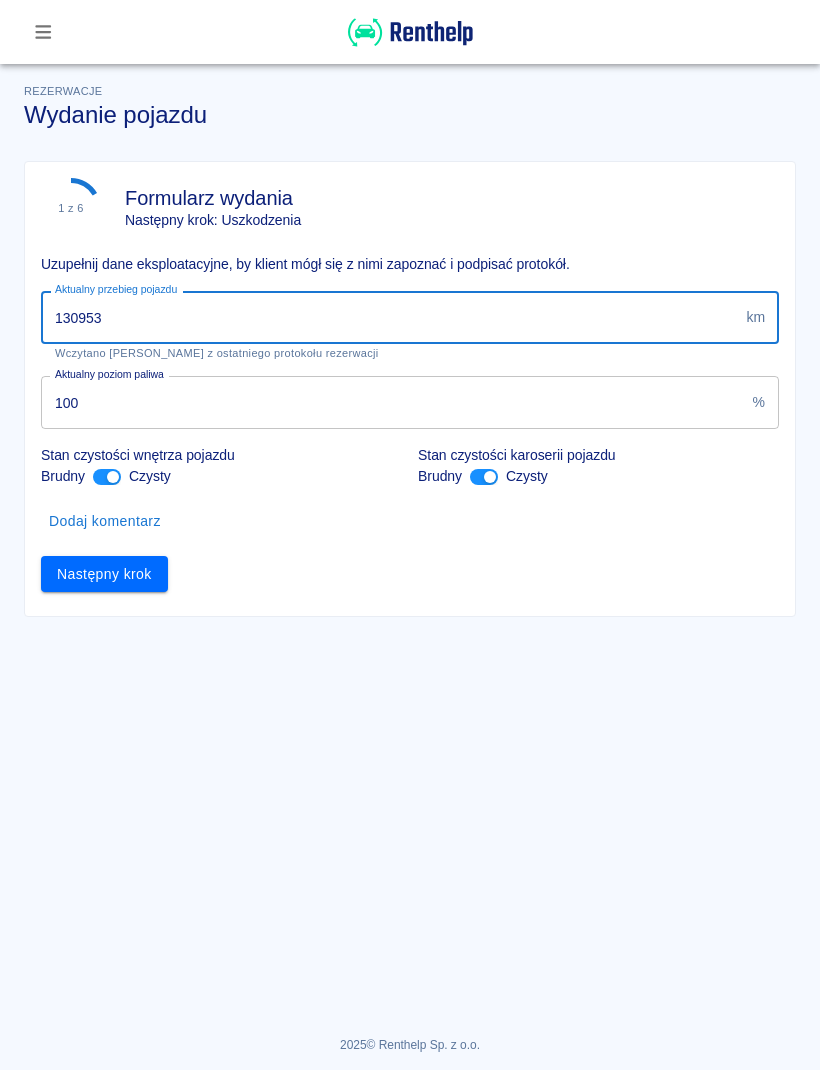 click on "130953" at bounding box center [389, 317] 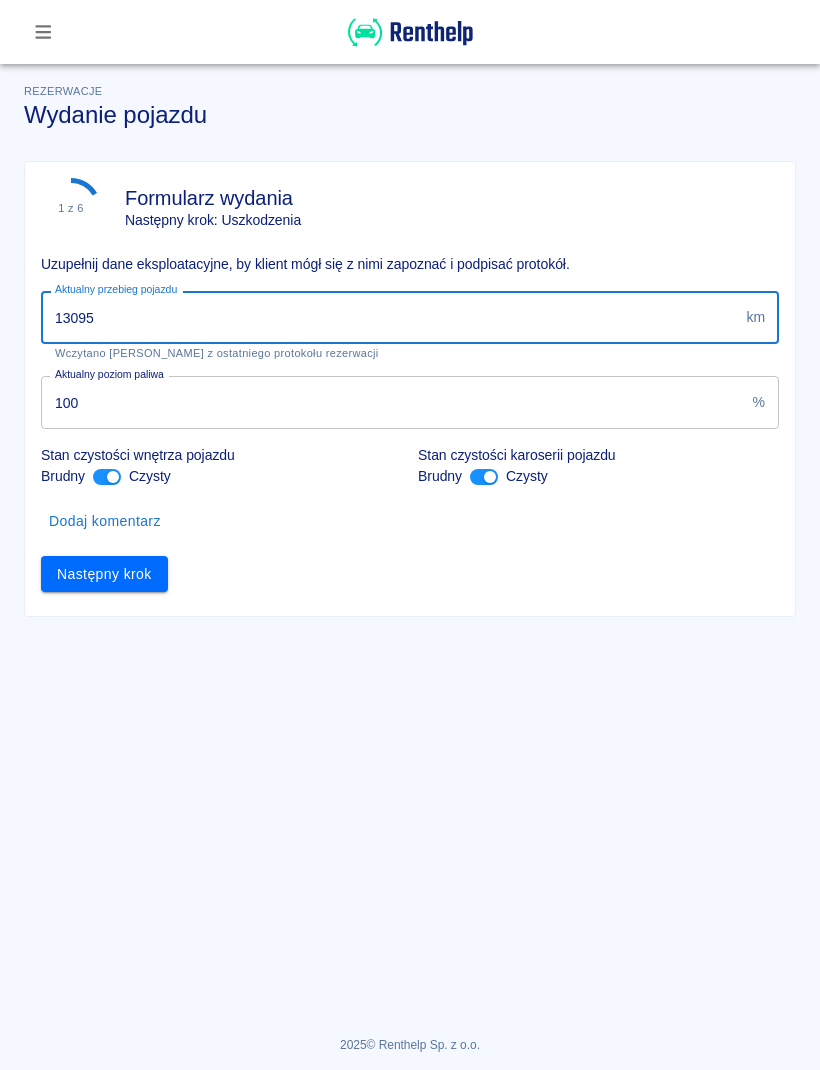 type on "130958" 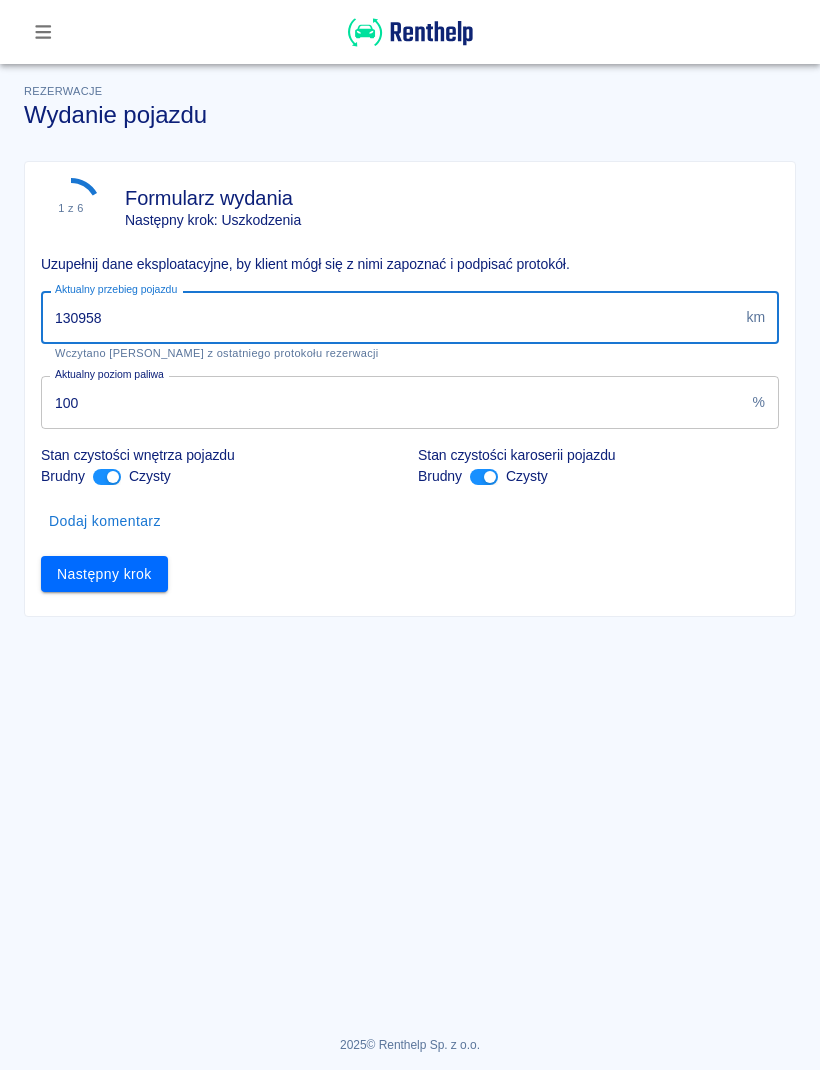 click on "Następny krok" at bounding box center [104, 574] 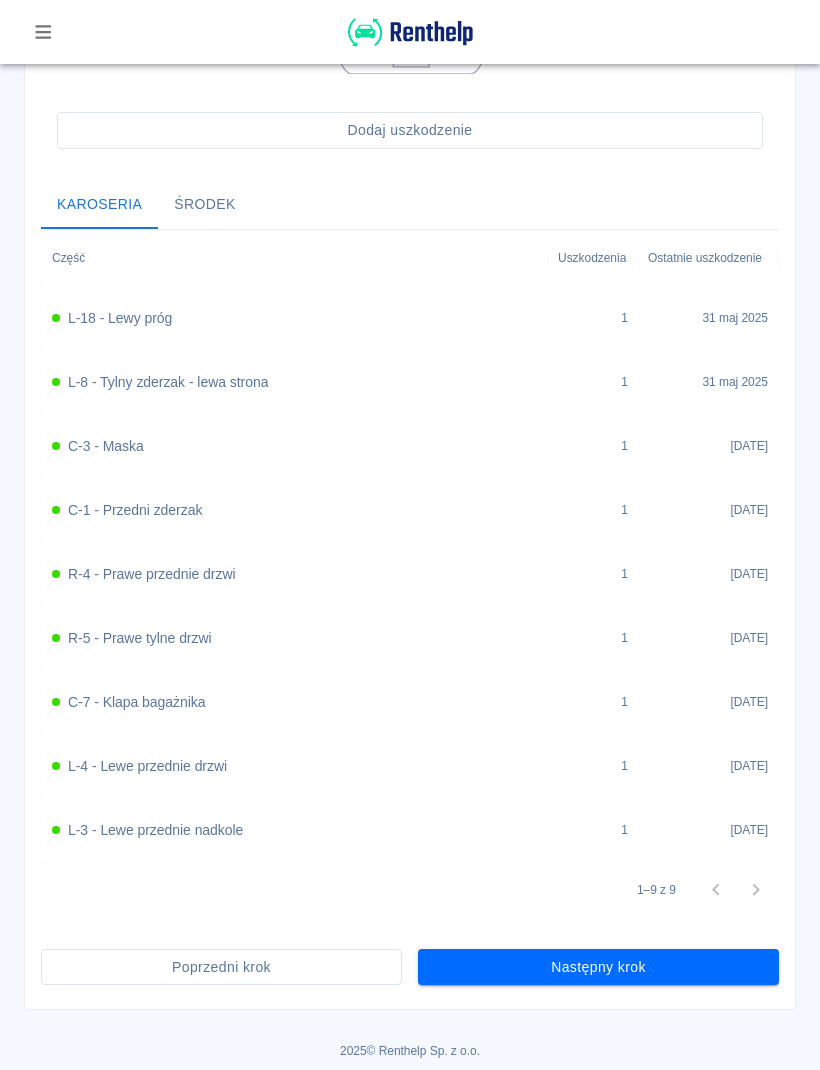 scroll, scrollTop: 651, scrollLeft: 0, axis: vertical 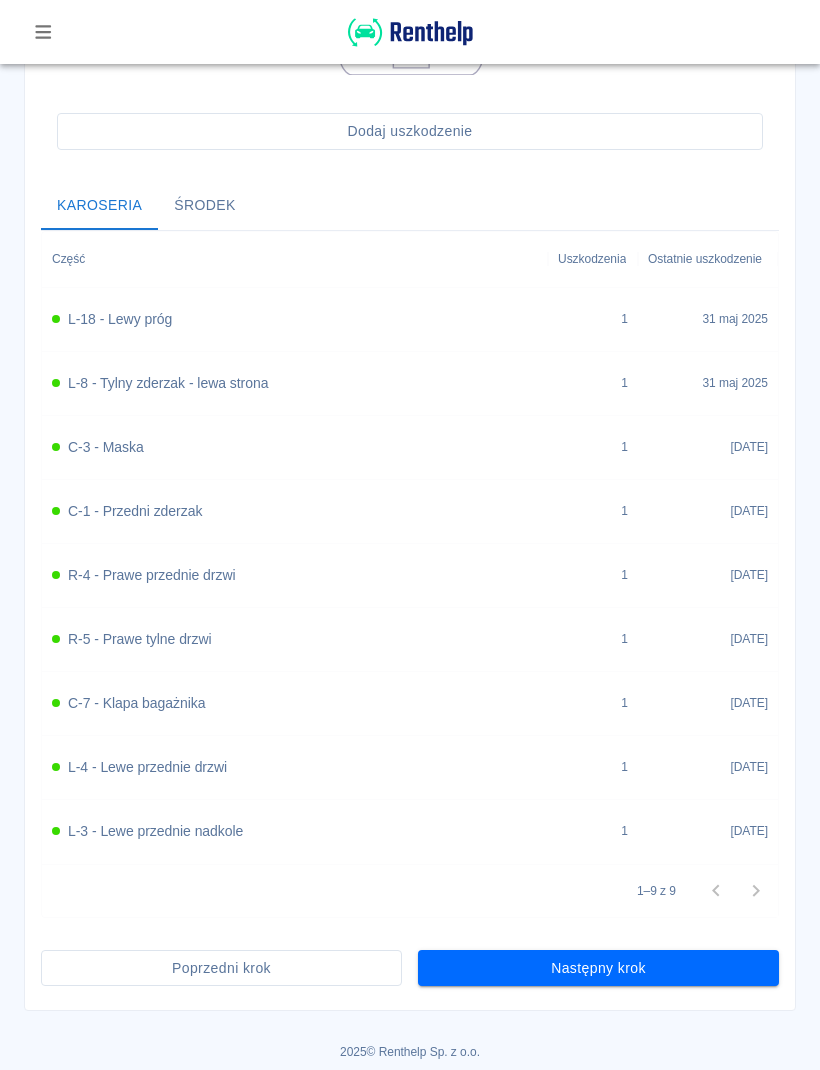 click on "Następny krok" at bounding box center (598, 968) 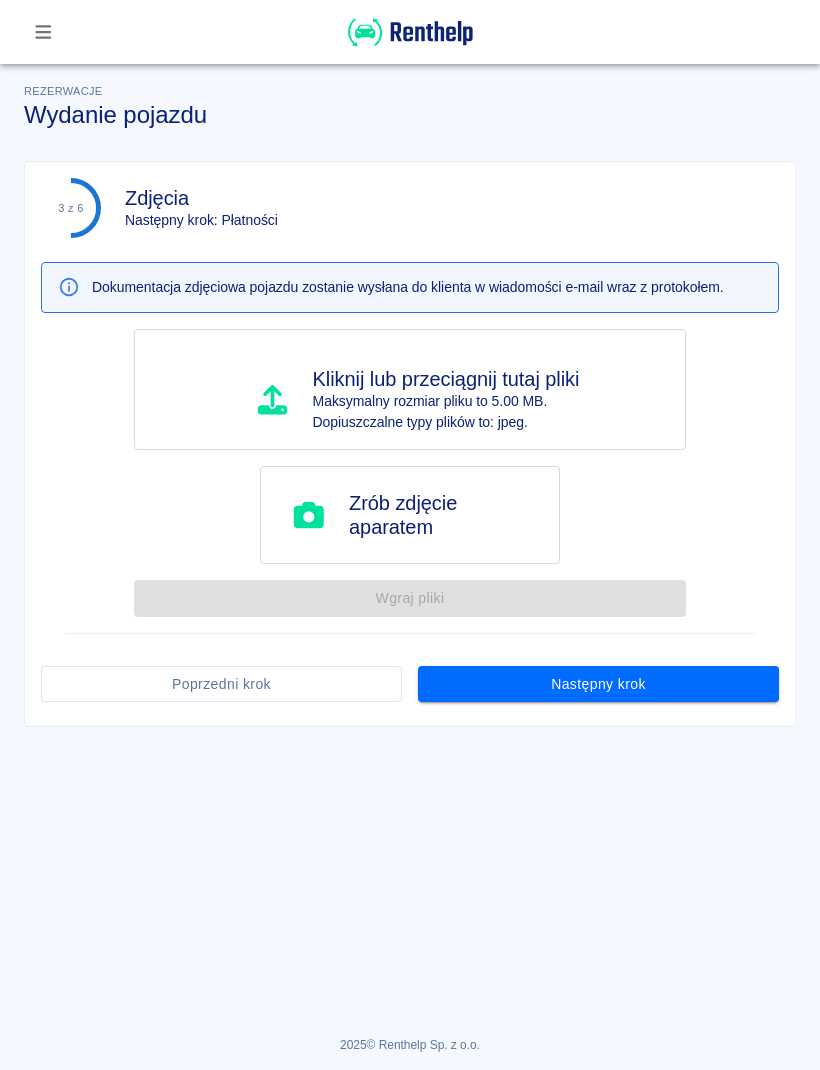 scroll, scrollTop: 0, scrollLeft: 0, axis: both 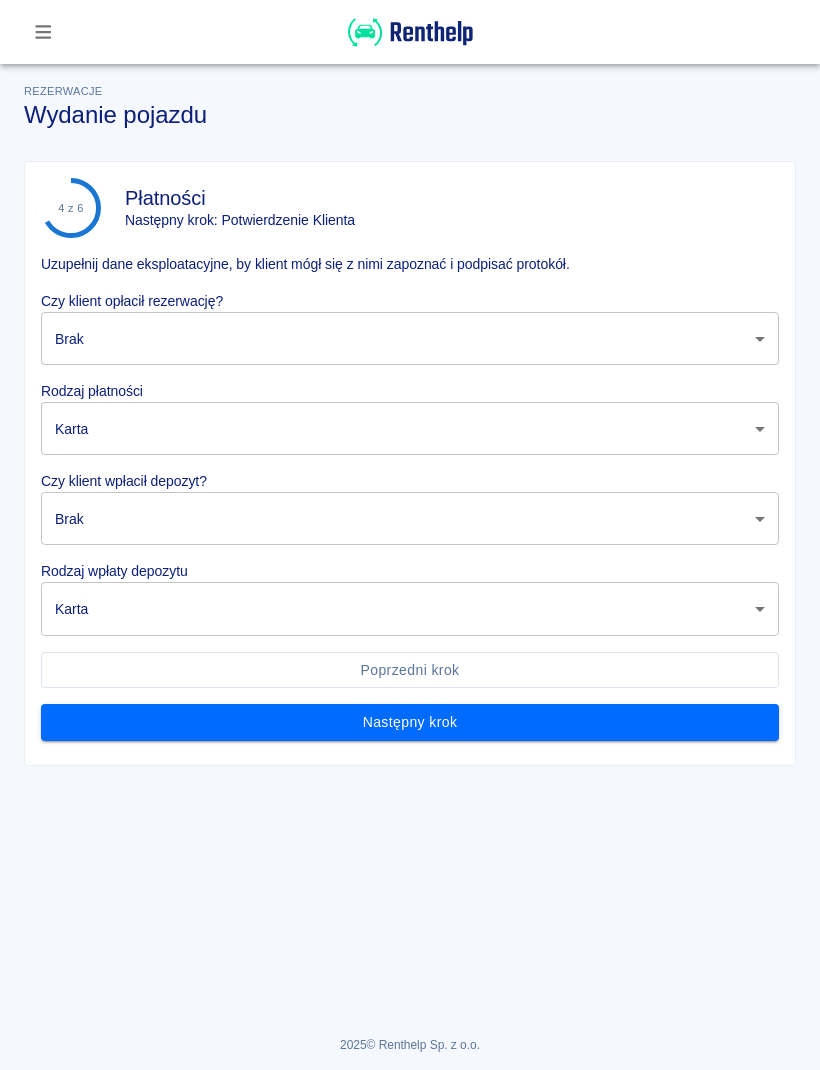 click on "Używamy plików Cookies, by zapewnić Ci najlepsze możliwe doświadczenie. Aby dowiedzieć się więcej, zapoznaj się z naszą Polityką Prywatności.  Polityka Prywatności Rozumiem Rezerwacje Wydanie pojazdu 4 z 6 Płatności Następny krok: Potwierdzenie Klienta Uzupełnij dane eksploatacyjne, by klient mógł się z nimi zapoznać i podpisać protokół. Czy klient opłacił rezerwację? Brak none ​ Rodzaj płatności Karta card ​ Czy klient wpłacił depozyt? Brak none ​ Rodzaj wpłaty depozytu Karta terminal_card_authorization ​ Poprzedni krok Następny krok 2025  © Renthelp Sp. z o.o. Wydanie pojazdu | Renthelp" at bounding box center [410, 535] 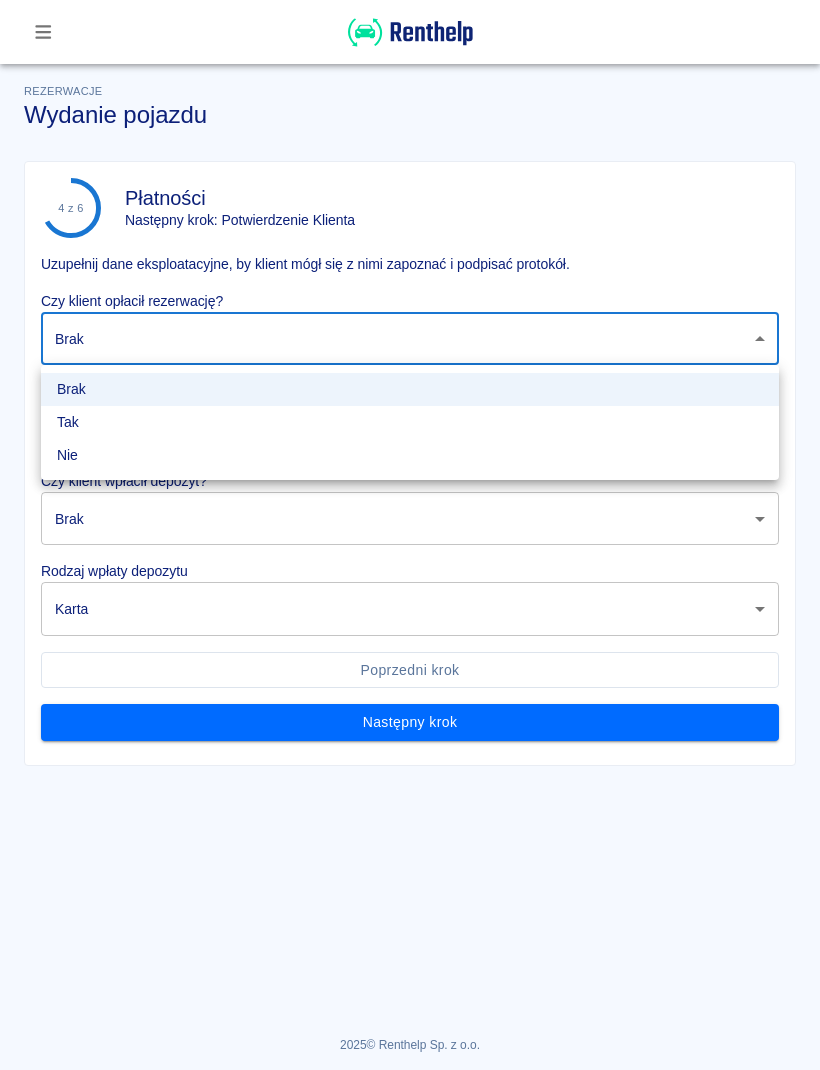 click on "Tak" at bounding box center [410, 422] 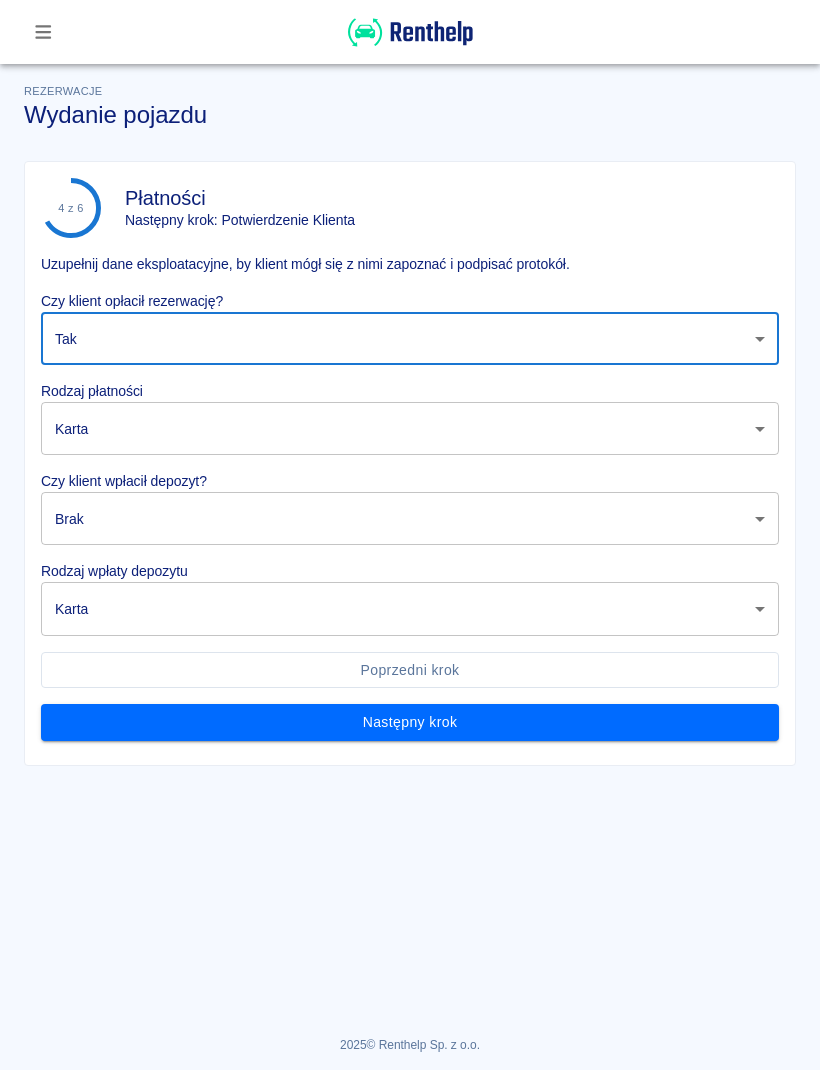 click on "Używamy plików Cookies, by zapewnić Ci najlepsze możliwe doświadczenie. Aby dowiedzieć się więcej, zapoznaj się z naszą Polityką Prywatności.  Polityka Prywatności Rozumiem Rezerwacje Wydanie pojazdu 4 z 6 Płatności Następny krok: Potwierdzenie Klienta Uzupełnij dane eksploatacyjne, by klient mógł się z nimi zapoznać i podpisać protokół. Czy klient opłacił rezerwację? Tak true ​ Rodzaj płatności Karta card ​ Czy klient wpłacił depozyt? Brak none ​ Rodzaj wpłaty depozytu Karta terminal_card_authorization ​ Poprzedni krok Następny krok 2025  © Renthelp Sp. z o.o. Wydanie pojazdu | Renthelp" at bounding box center [410, 535] 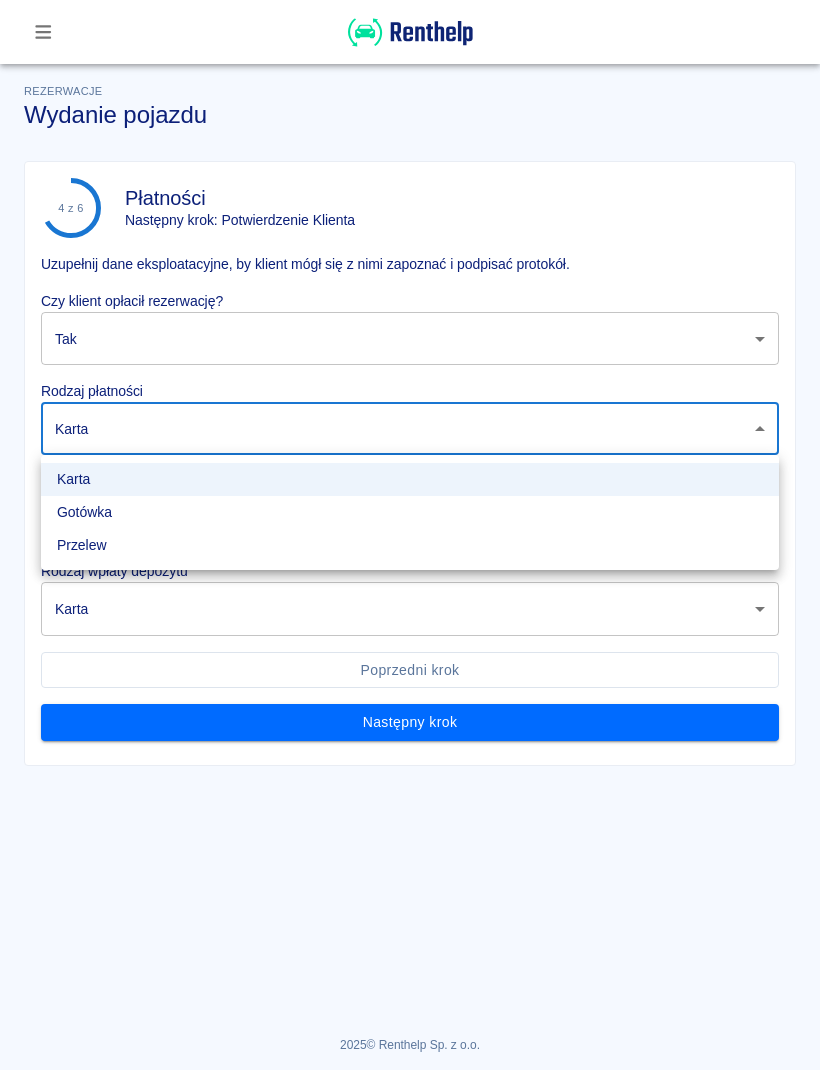 click on "Gotówka" at bounding box center (410, 512) 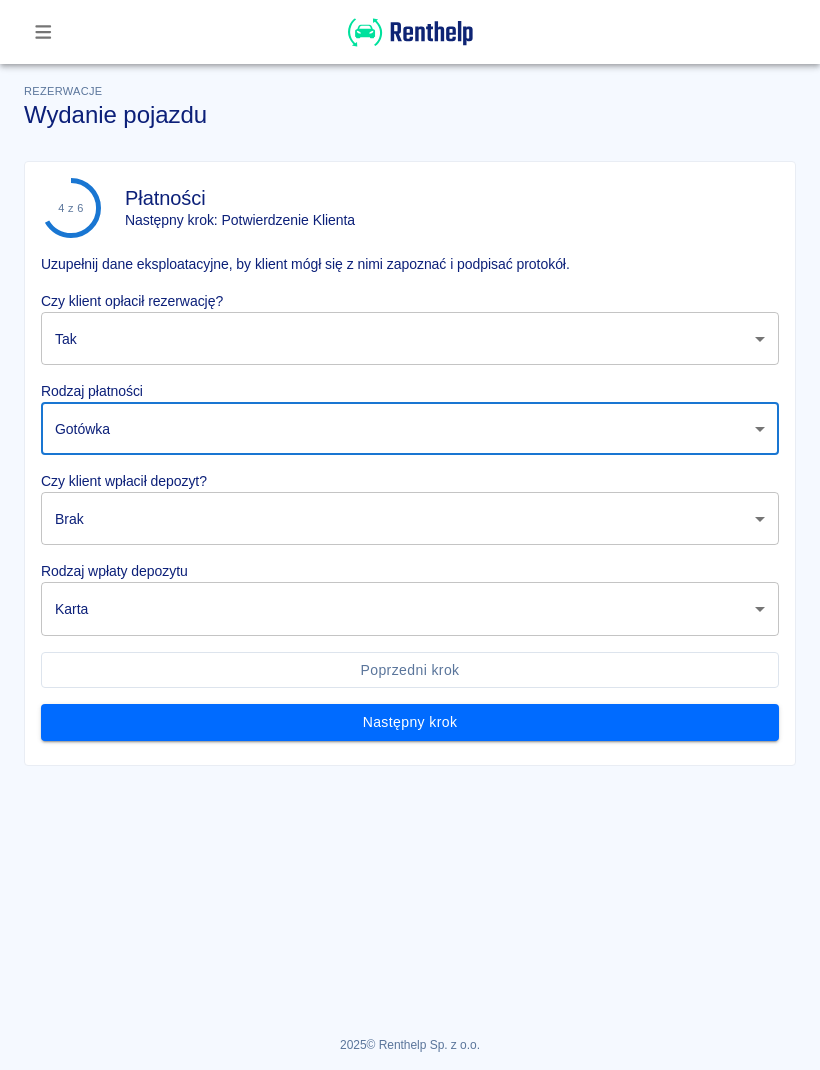 click on "Używamy plików Cookies, by zapewnić Ci najlepsze możliwe doświadczenie. Aby dowiedzieć się więcej, zapoznaj się z naszą Polityką Prywatności.  Polityka Prywatności Rozumiem Rezerwacje Wydanie pojazdu 4 z 6 Płatności Następny krok: Potwierdzenie Klienta Uzupełnij dane eksploatacyjne, by klient mógł się z nimi zapoznać i podpisać protokół. Czy klient opłacił rezerwację? Tak true ​ Rodzaj płatności Gotówka cash ​ Czy klient wpłacił depozyt? Brak none ​ Rodzaj wpłaty depozytu Karta terminal_card_authorization ​ Poprzedni krok Następny krok 2025  © Renthelp Sp. z o.o. Wydanie pojazdu | Renthelp Karta Gotówka Przelew" at bounding box center [410, 535] 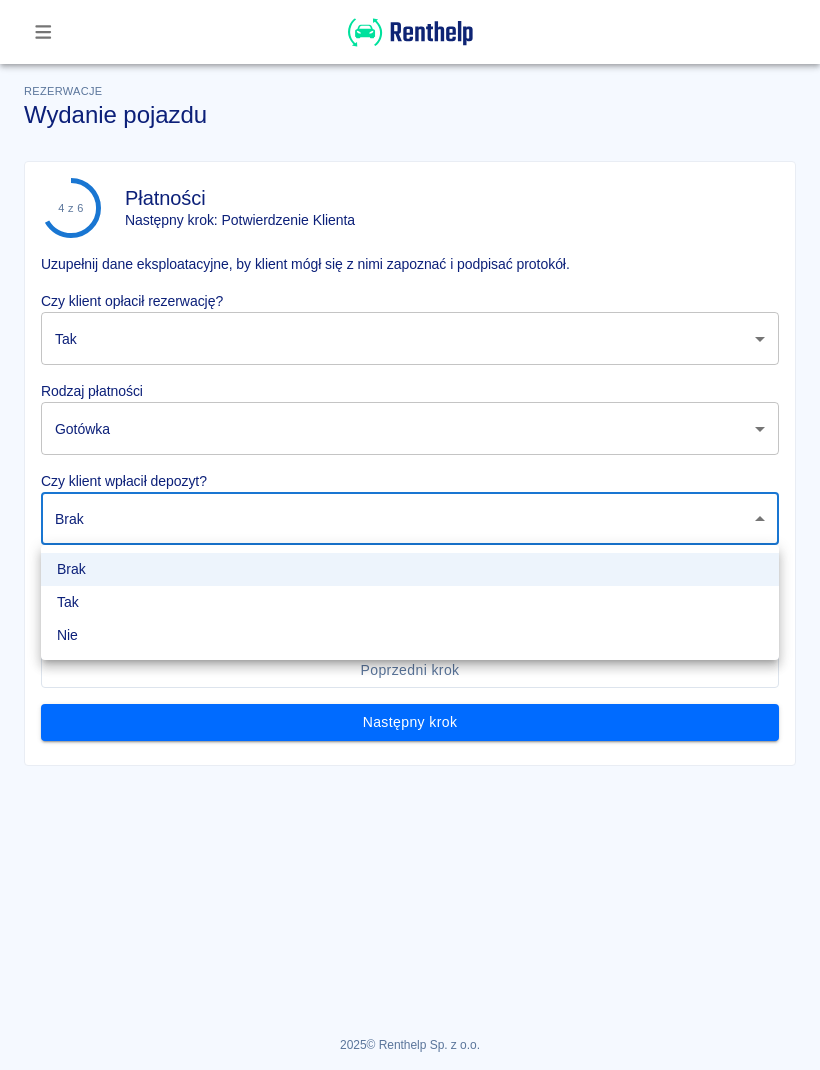 click on "Tak" at bounding box center [410, 602] 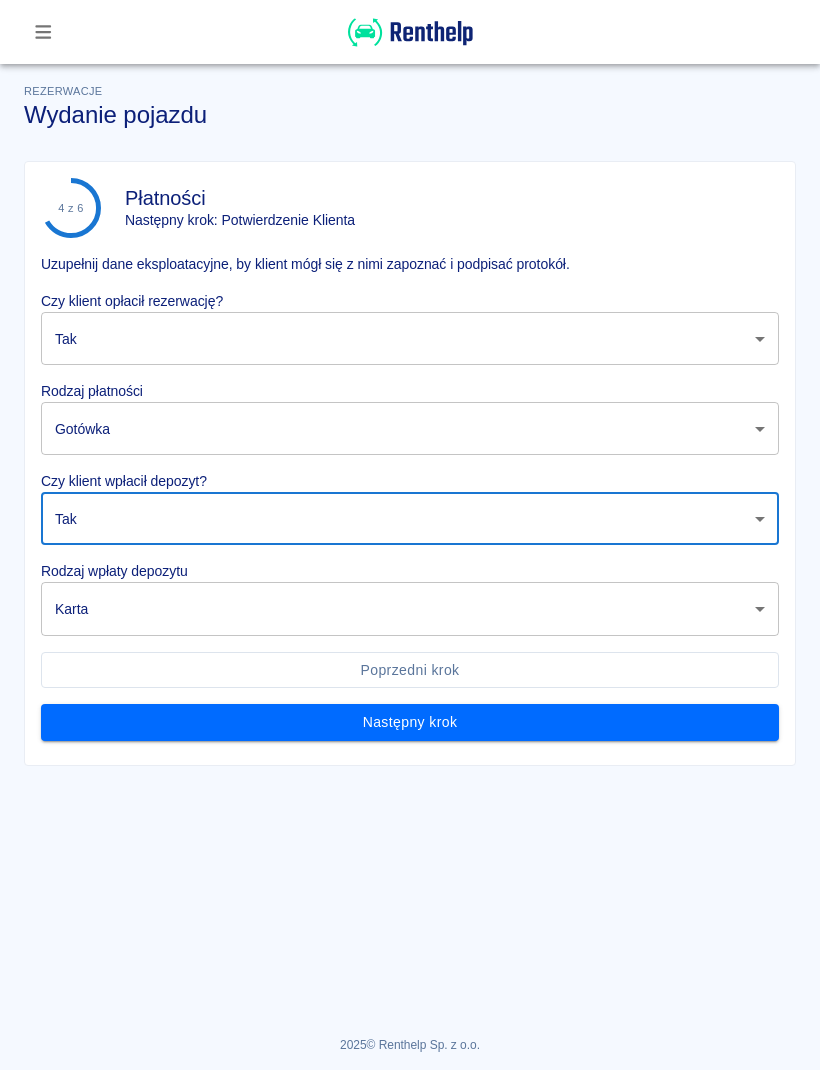 click on "Używamy plików Cookies, by zapewnić Ci najlepsze możliwe doświadczenie. Aby dowiedzieć się więcej, zapoznaj się z naszą Polityką Prywatności.  Polityka Prywatności Rozumiem Rezerwacje Wydanie pojazdu 4 z 6 Płatności Następny krok: Potwierdzenie Klienta Uzupełnij dane eksploatacyjne, by klient mógł się z nimi zapoznać i podpisać protokół. Czy klient opłacił rezerwację? Tak true ​ Rodzaj płatności Gotówka cash ​ Czy klient wpłacił depozyt? Tak true ​ Rodzaj wpłaty depozytu Karta terminal_card_authorization ​ Poprzedni krok Następny krok 2025  © Renthelp Sp. z o.o. Wydanie pojazdu | Renthelp Brak Tak Nie" at bounding box center (410, 535) 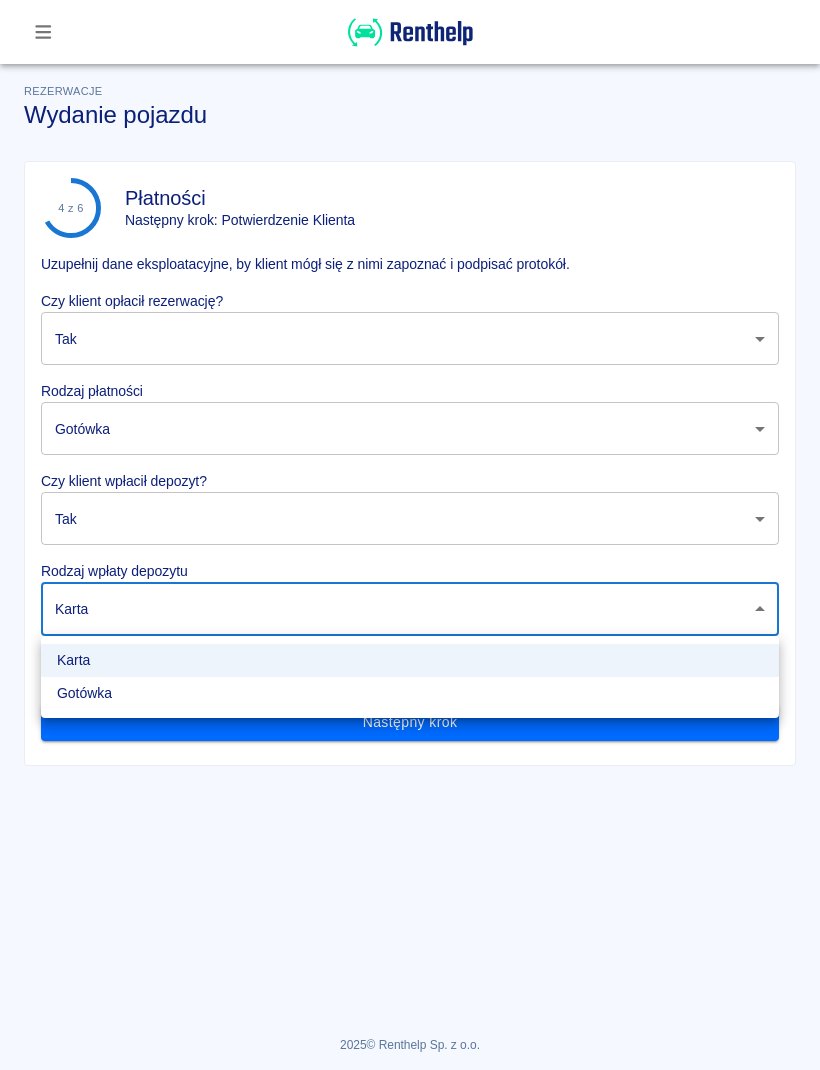 click on "Gotówka" at bounding box center (410, 693) 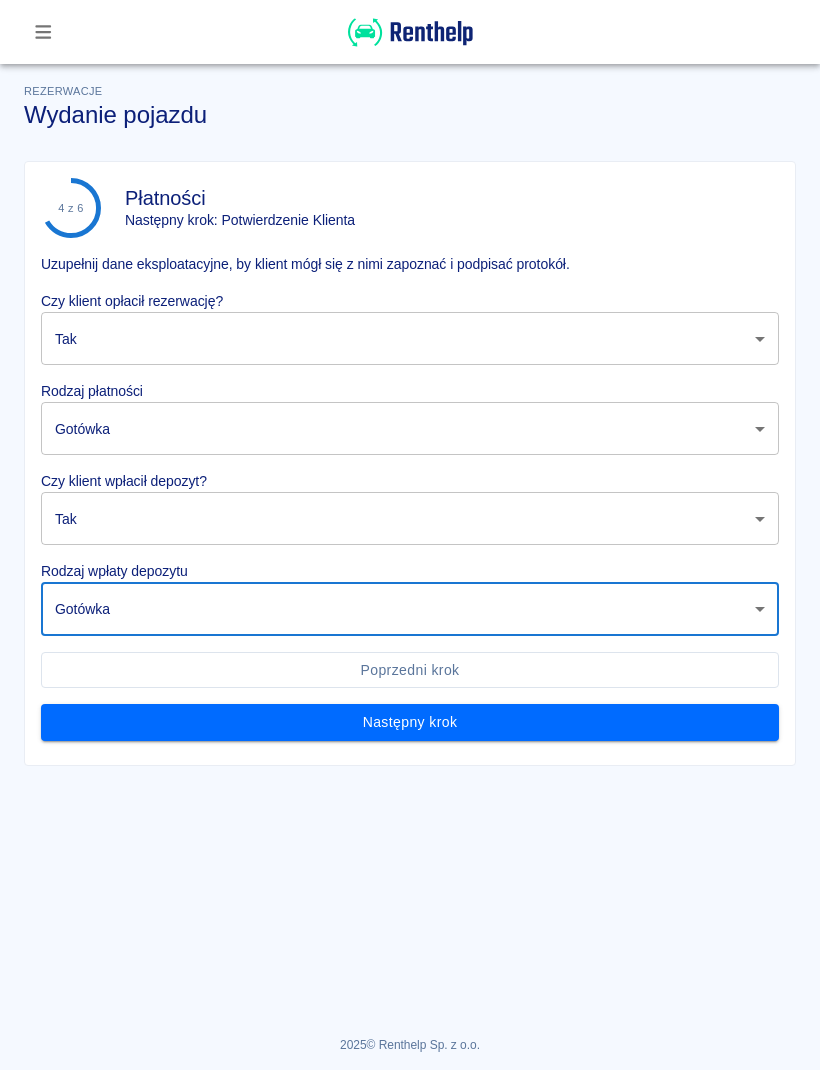 click on "Następny krok" at bounding box center [410, 722] 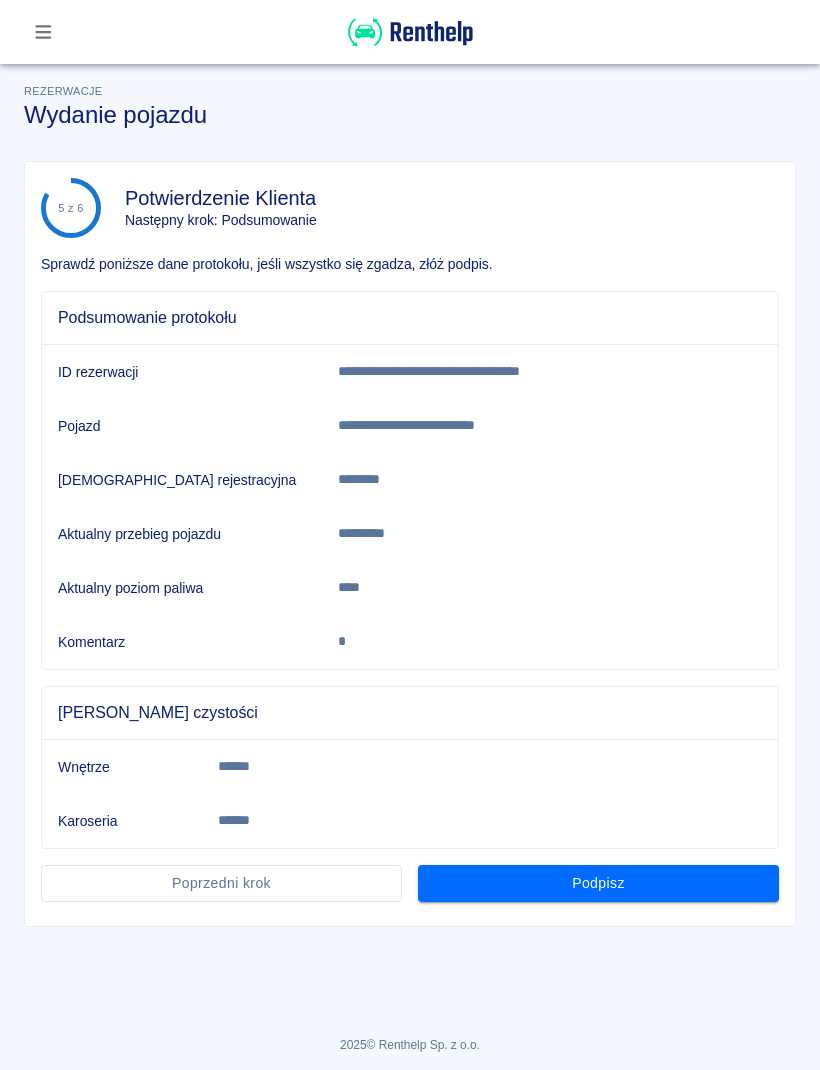 click on "Podpisz" at bounding box center (598, 883) 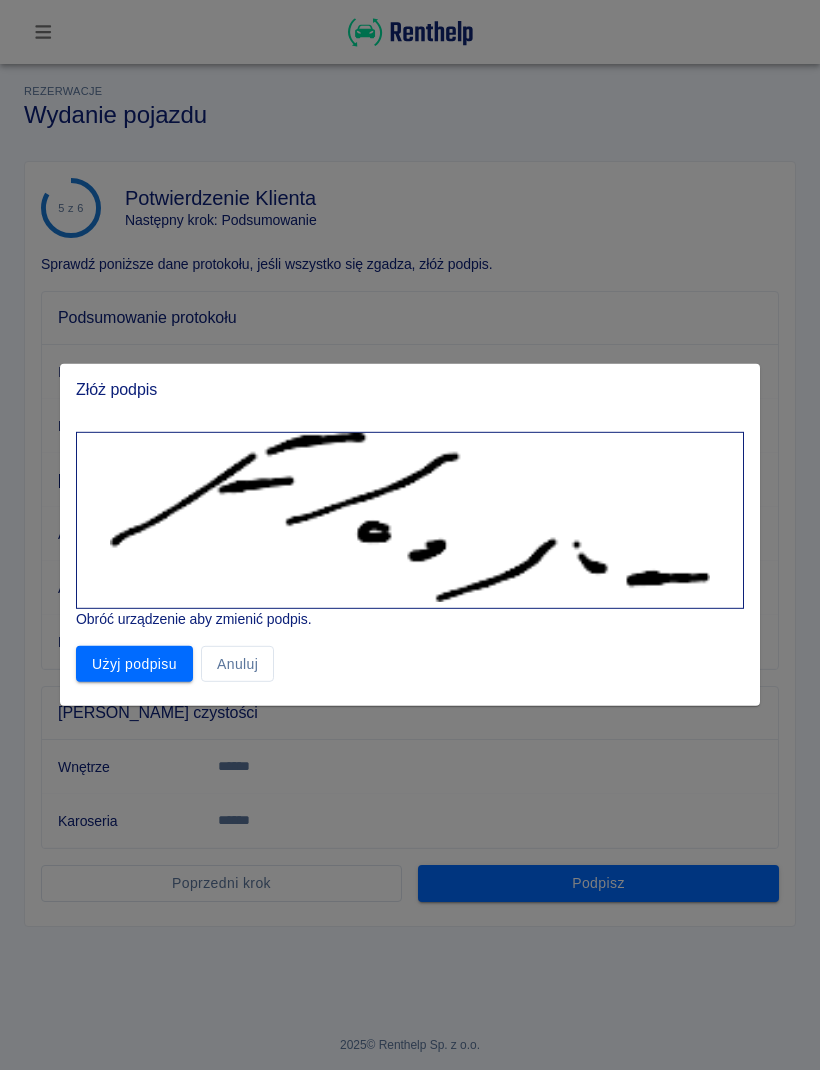 click on "Użyj podpisu" at bounding box center (134, 664) 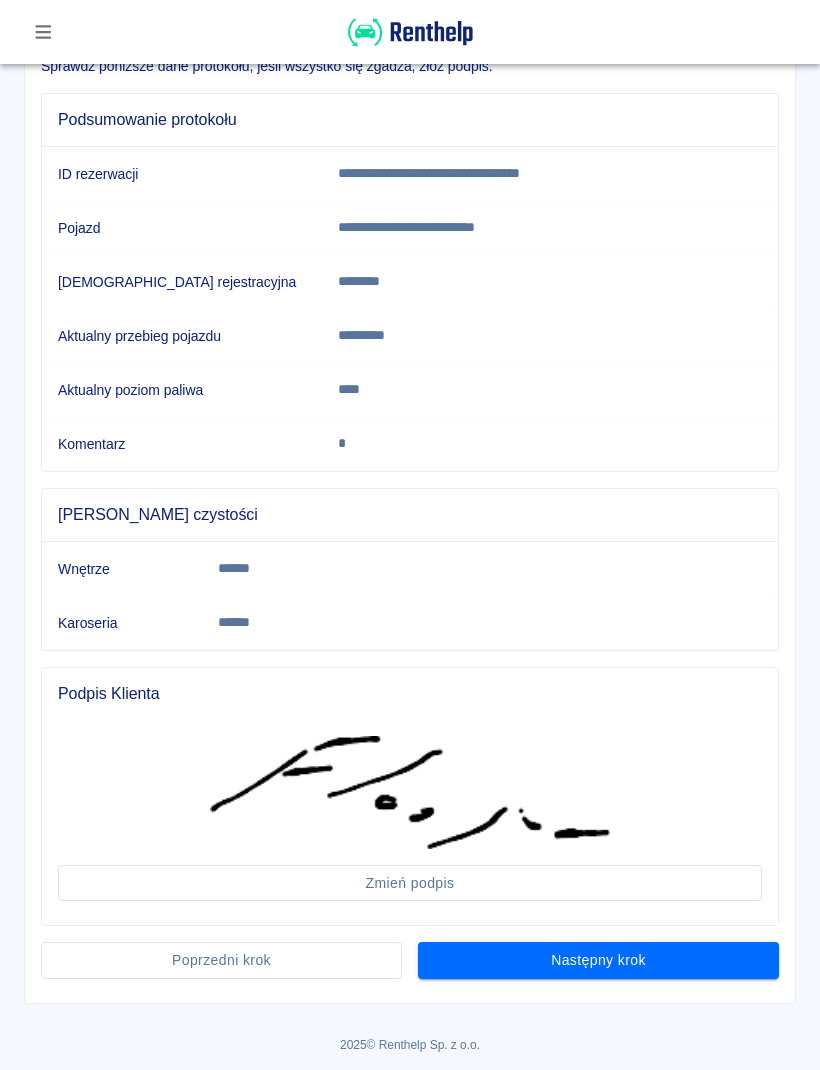scroll, scrollTop: 197, scrollLeft: 0, axis: vertical 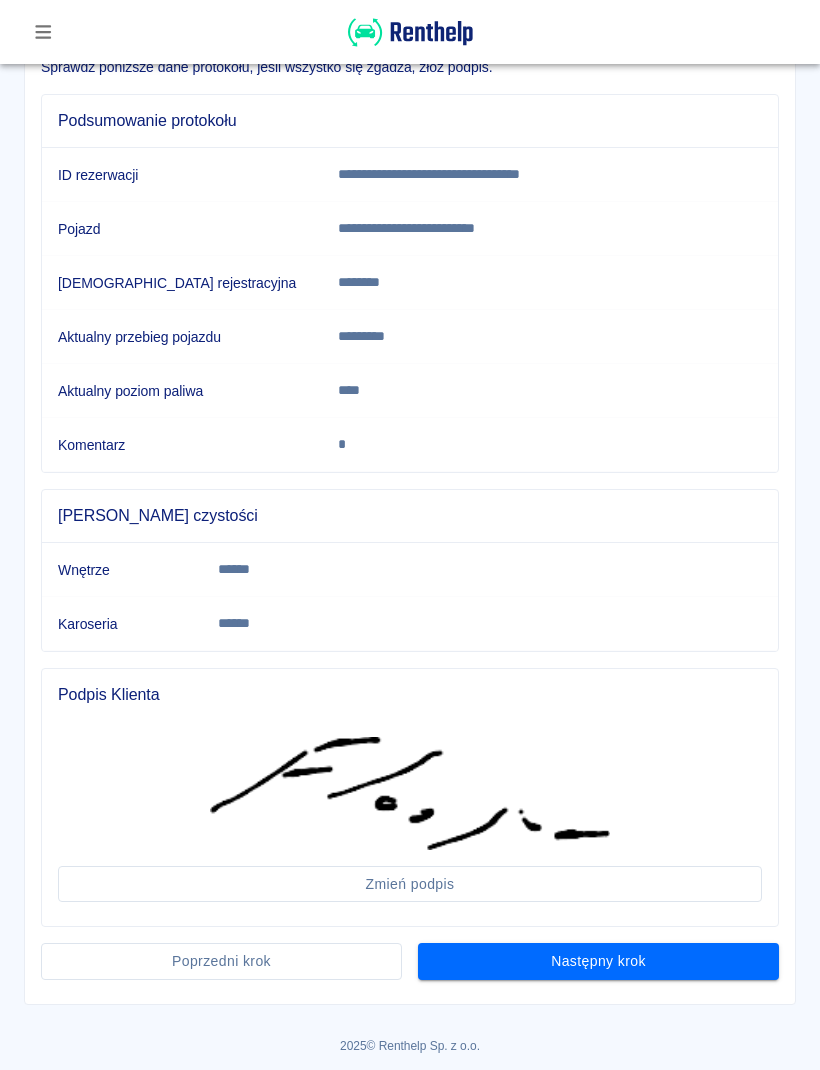 click on "Następny krok" at bounding box center (598, 961) 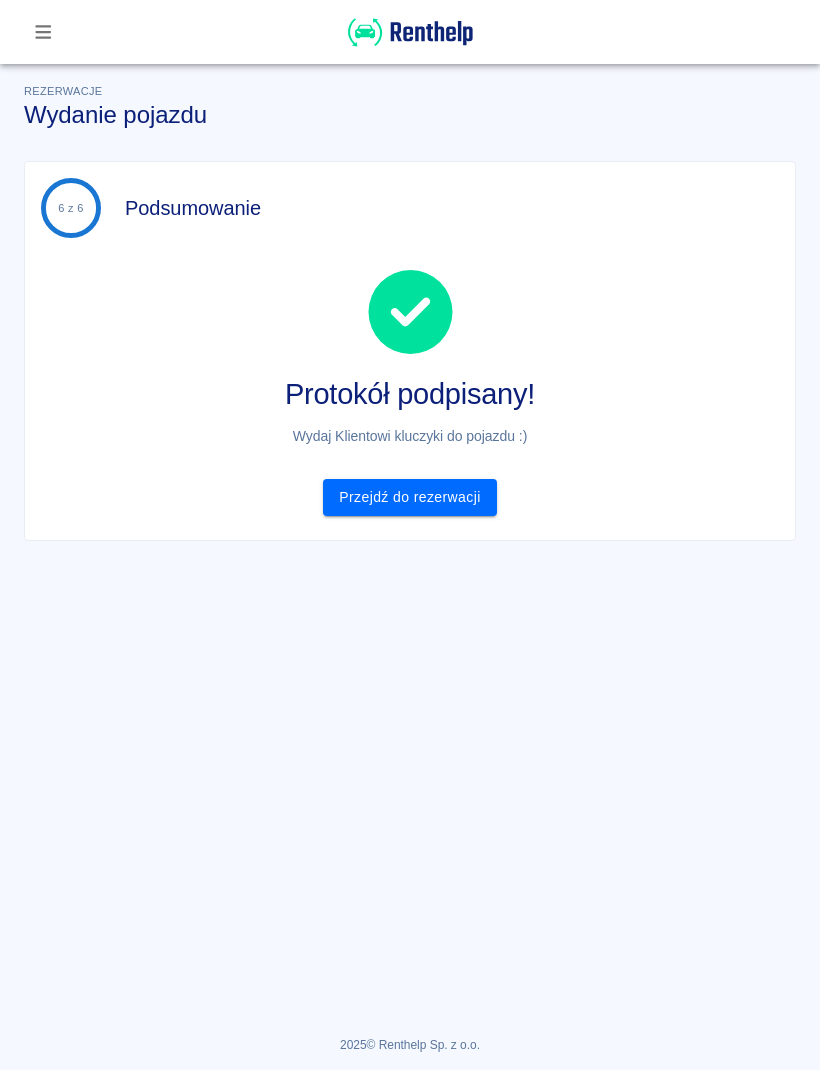 scroll, scrollTop: 0, scrollLeft: 0, axis: both 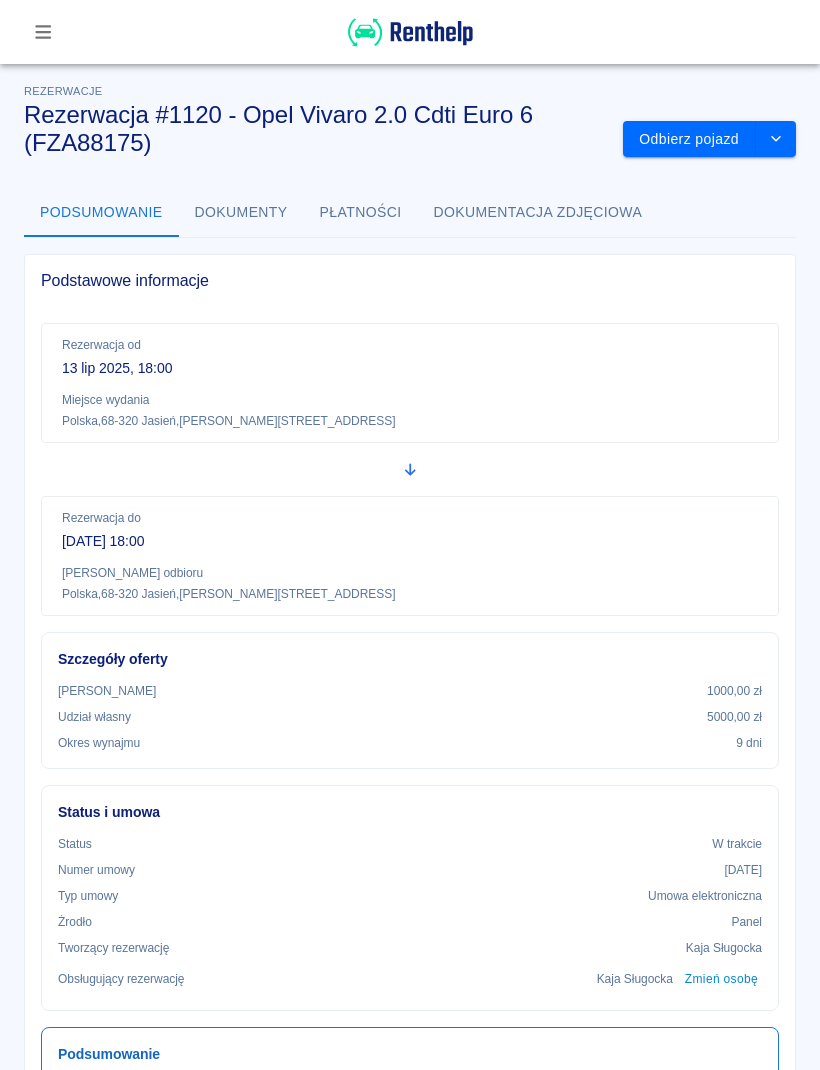 click on "Odbierz pojazd" at bounding box center [689, 139] 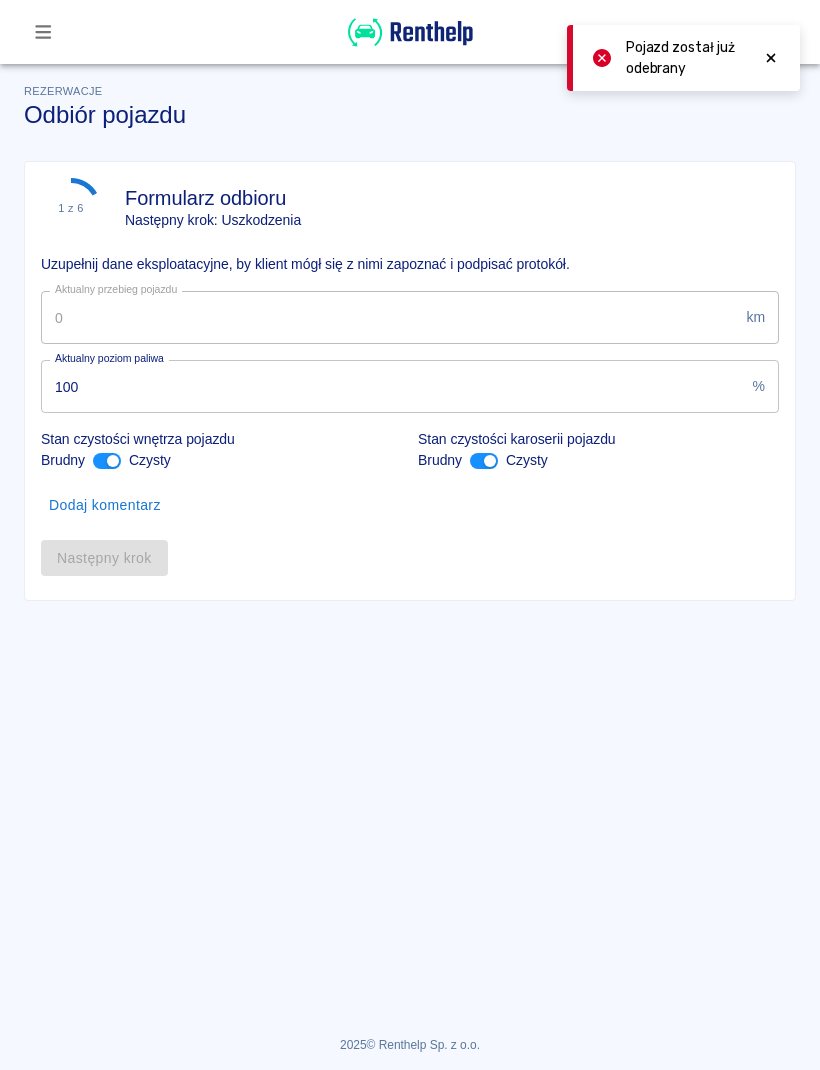 type on "130958" 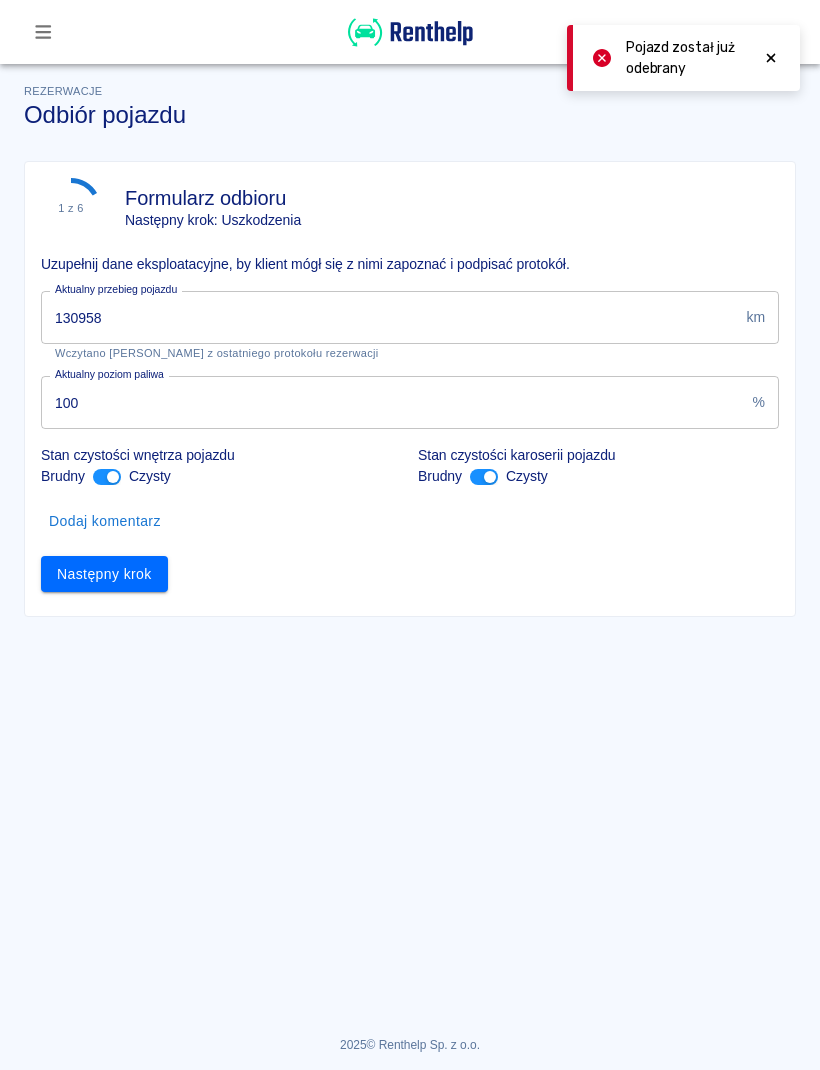 click 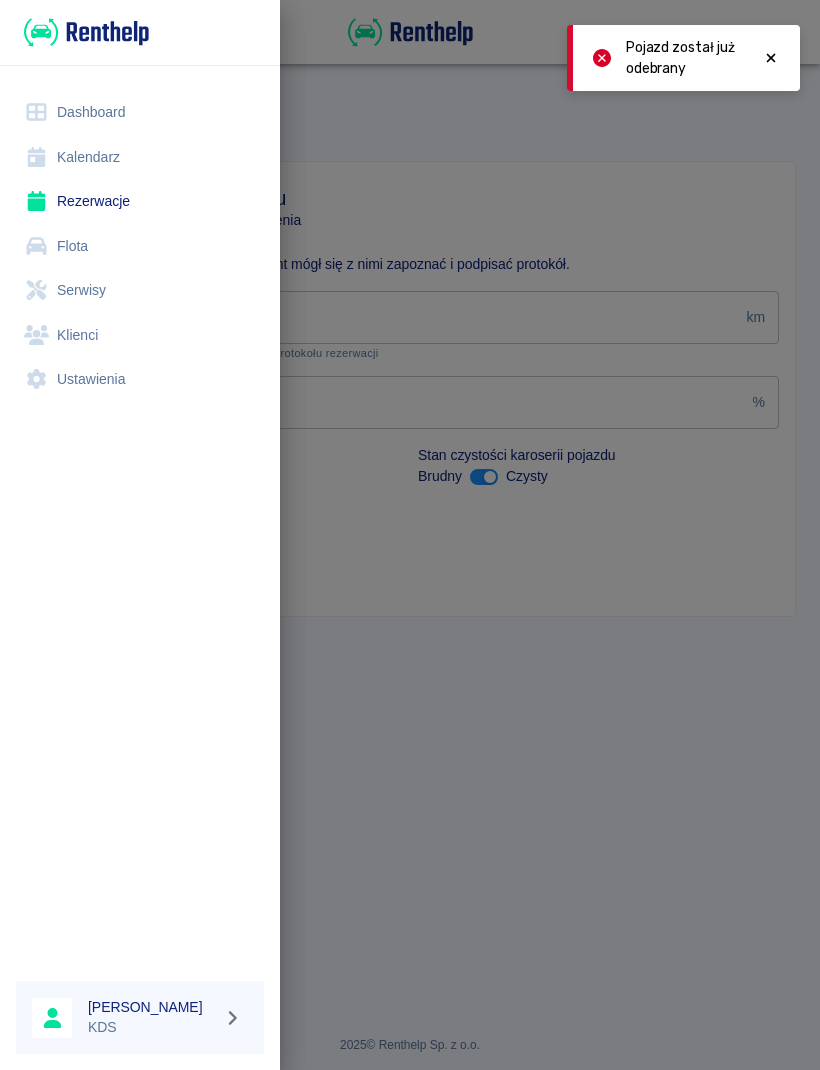 click on "Rezerwacje" at bounding box center [140, 201] 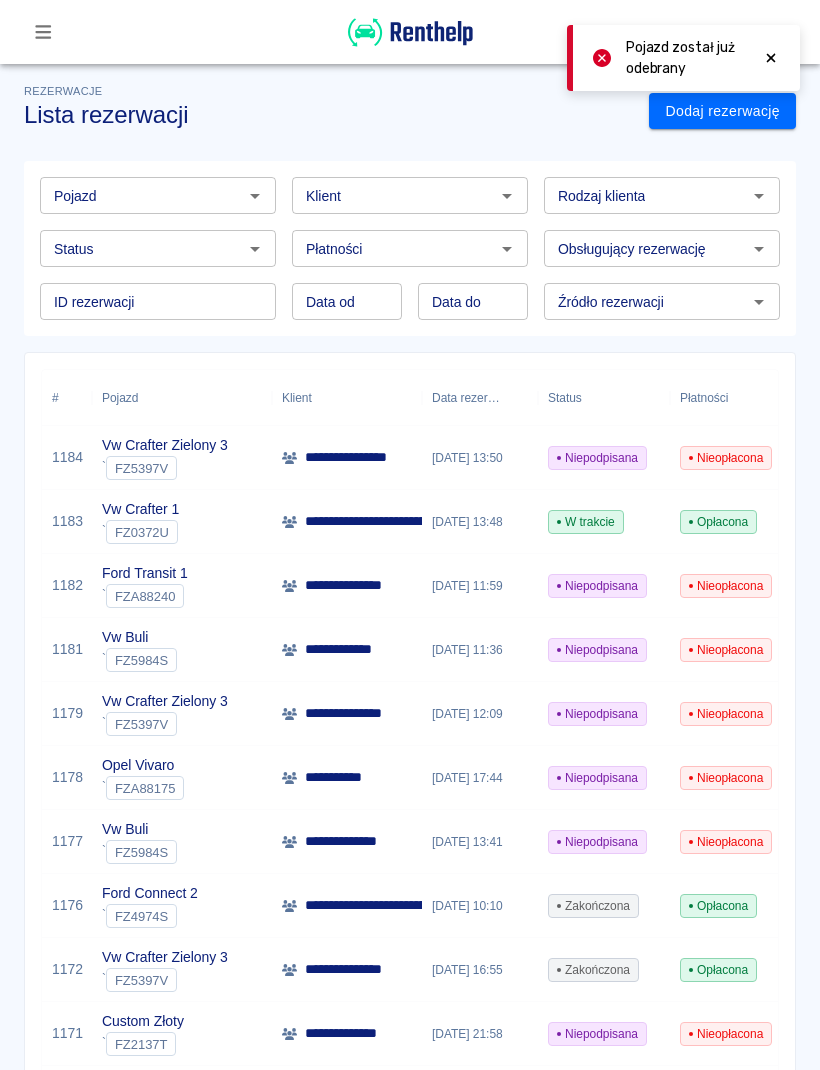 click 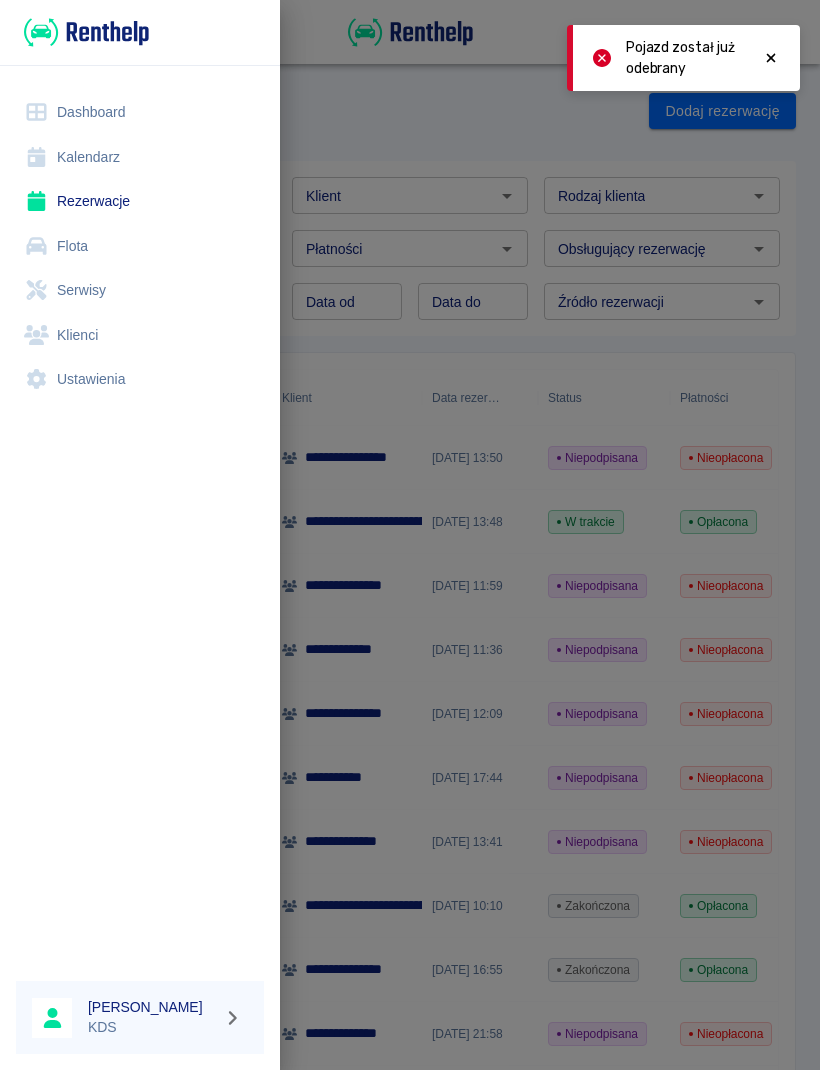 click on "Kalendarz" at bounding box center (140, 157) 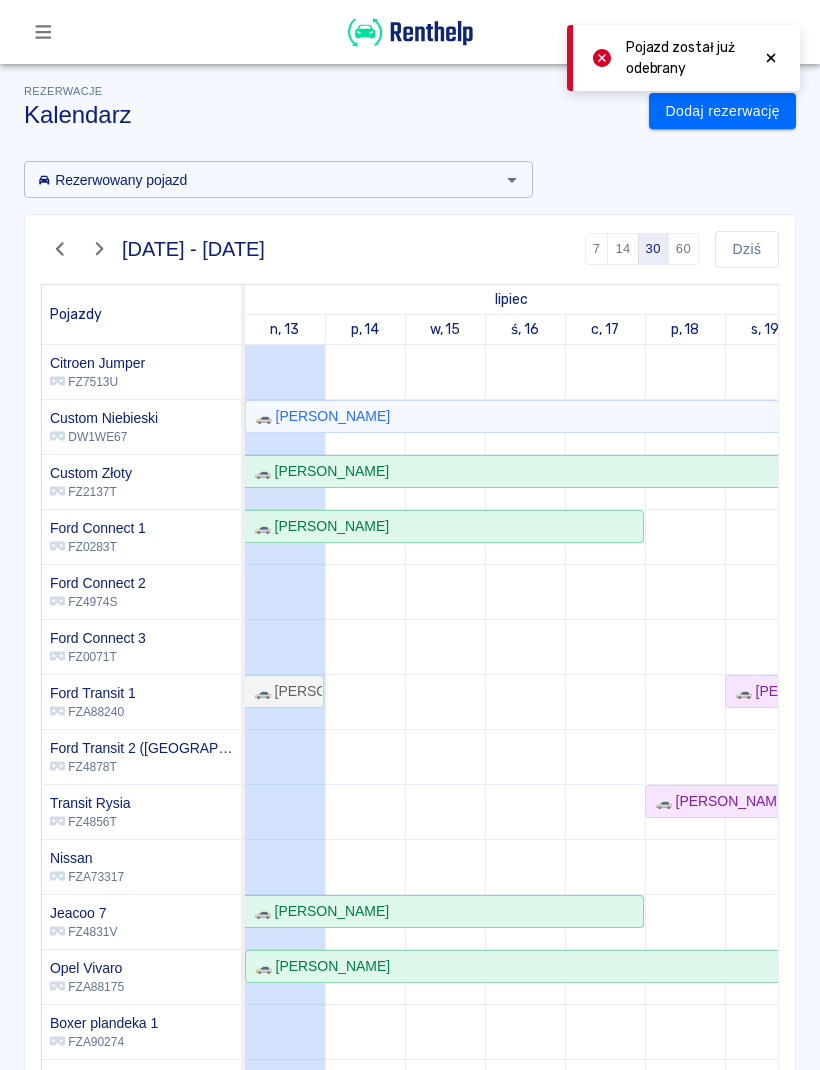 scroll, scrollTop: 90, scrollLeft: -8, axis: both 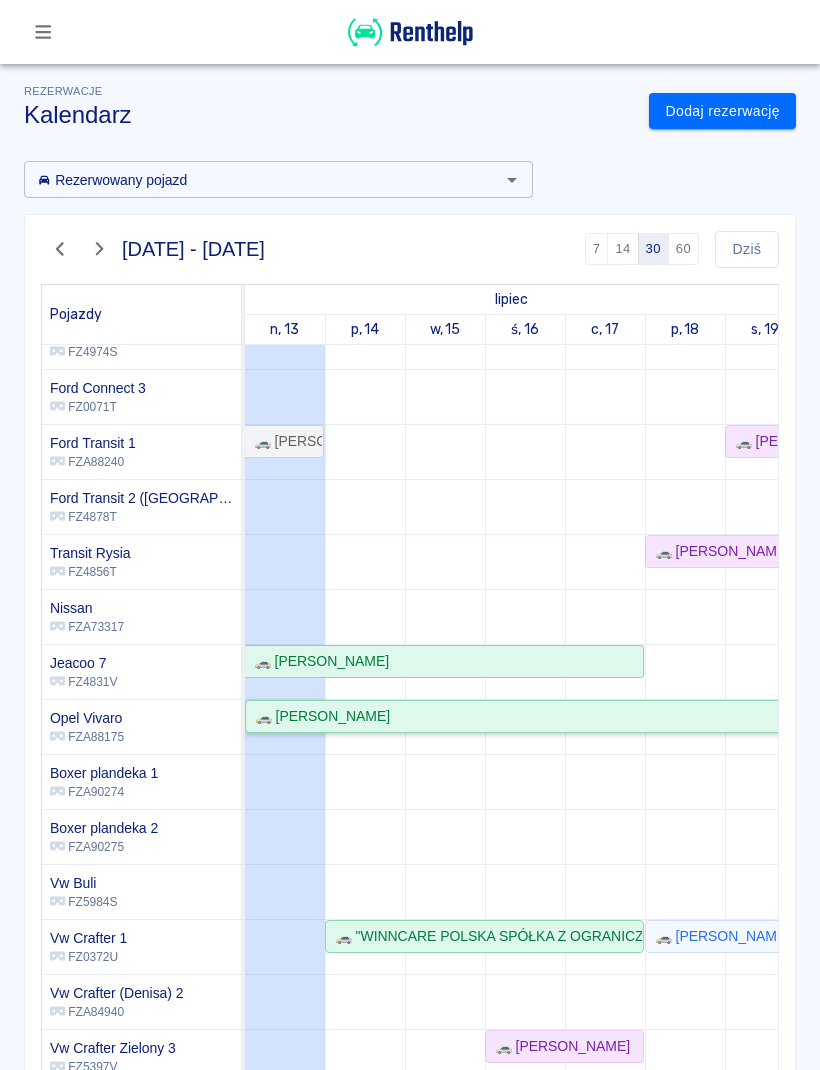 click on "🚗 [PERSON_NAME]" 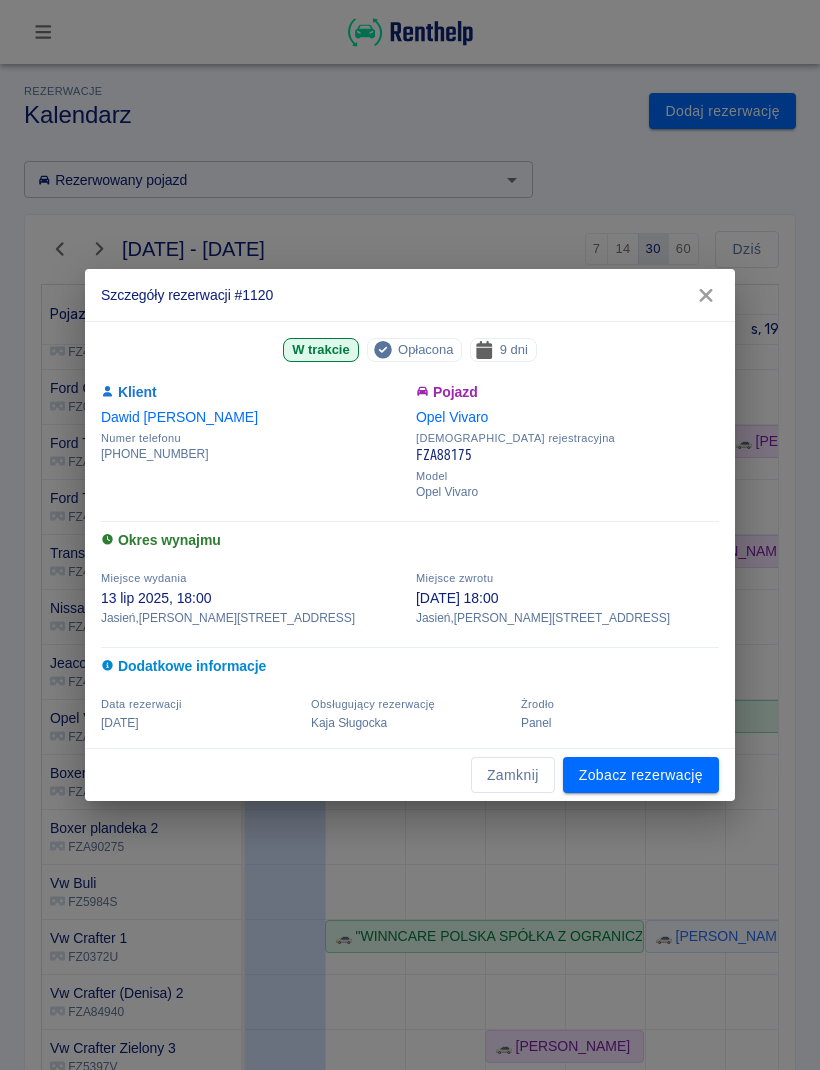 click on "Zobacz rezerwację" at bounding box center (641, 775) 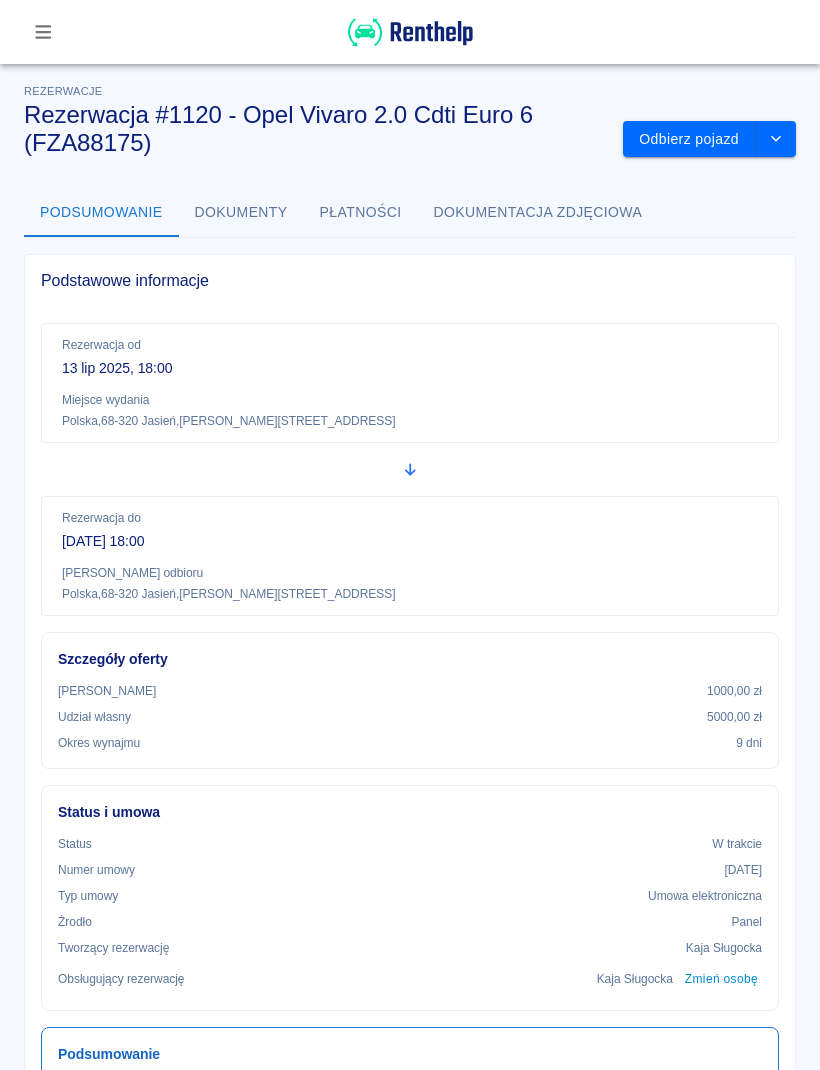 scroll, scrollTop: 0, scrollLeft: 0, axis: both 